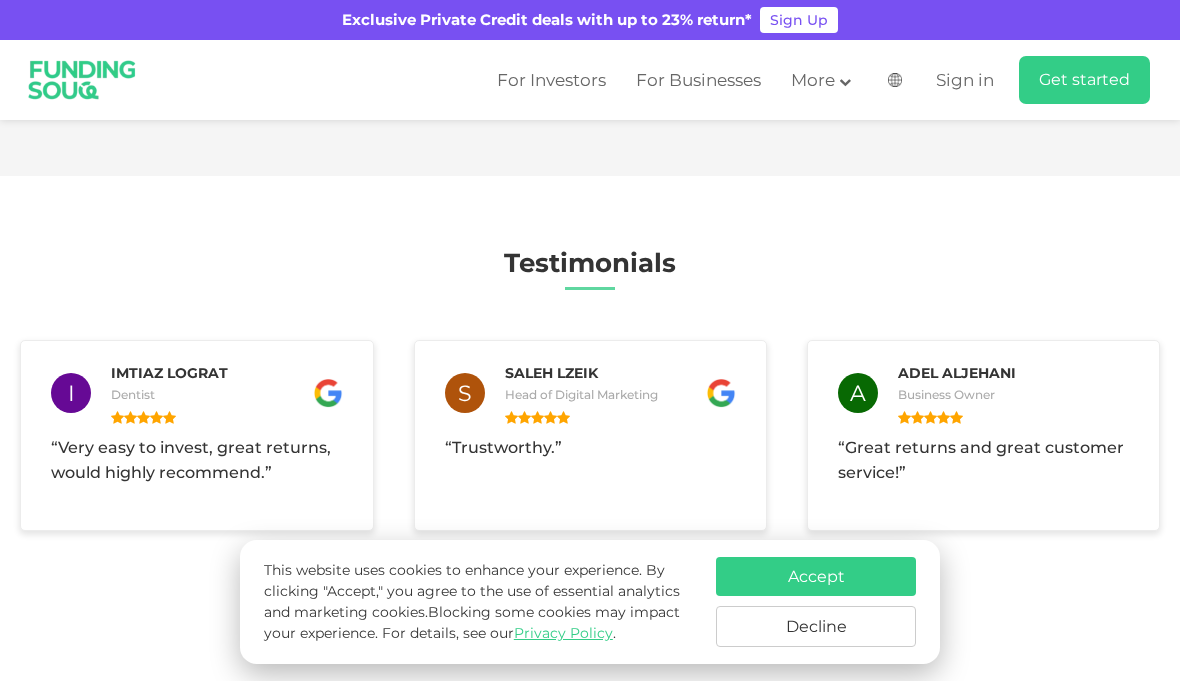 scroll, scrollTop: 0, scrollLeft: 0, axis: both 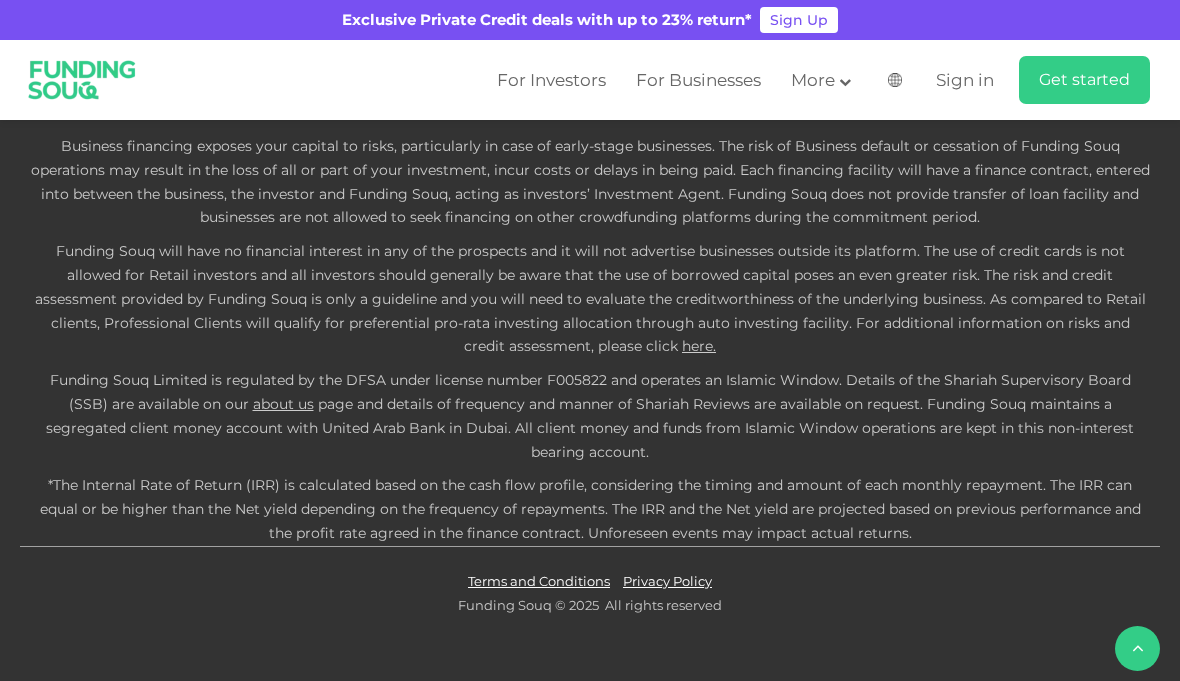 click on "About Us" at bounding box center (318, -307) 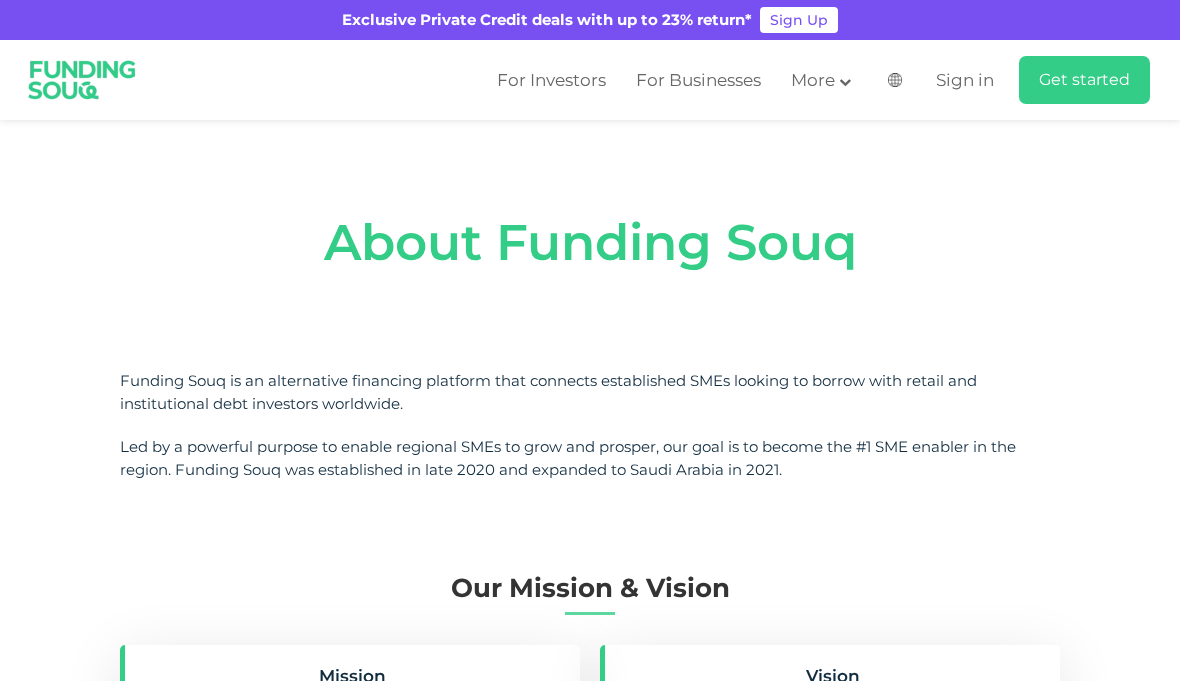 scroll, scrollTop: 0, scrollLeft: 0, axis: both 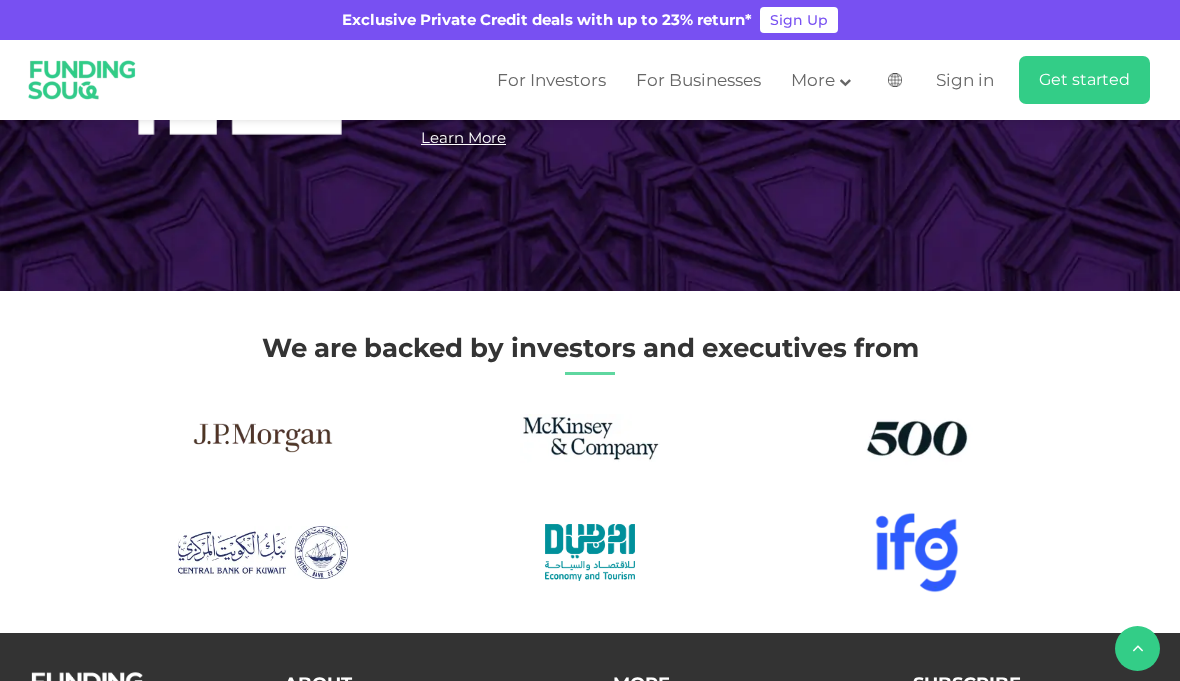 click on "About Us" at bounding box center (318, 720) 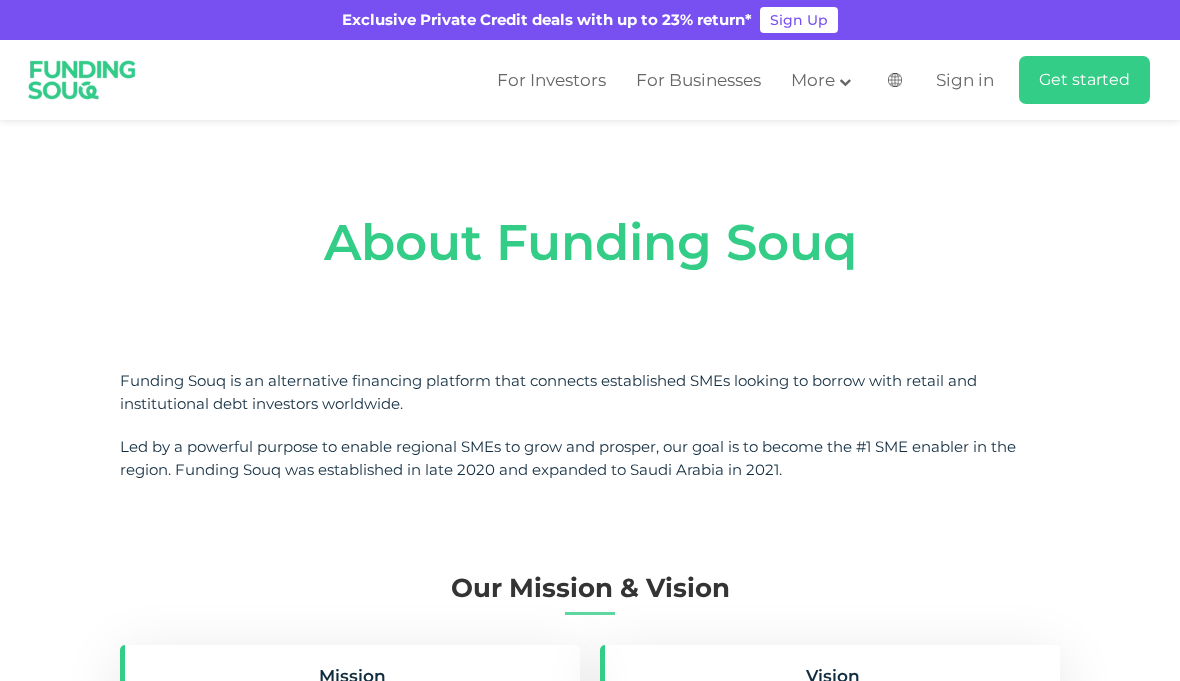 scroll, scrollTop: 0, scrollLeft: 0, axis: both 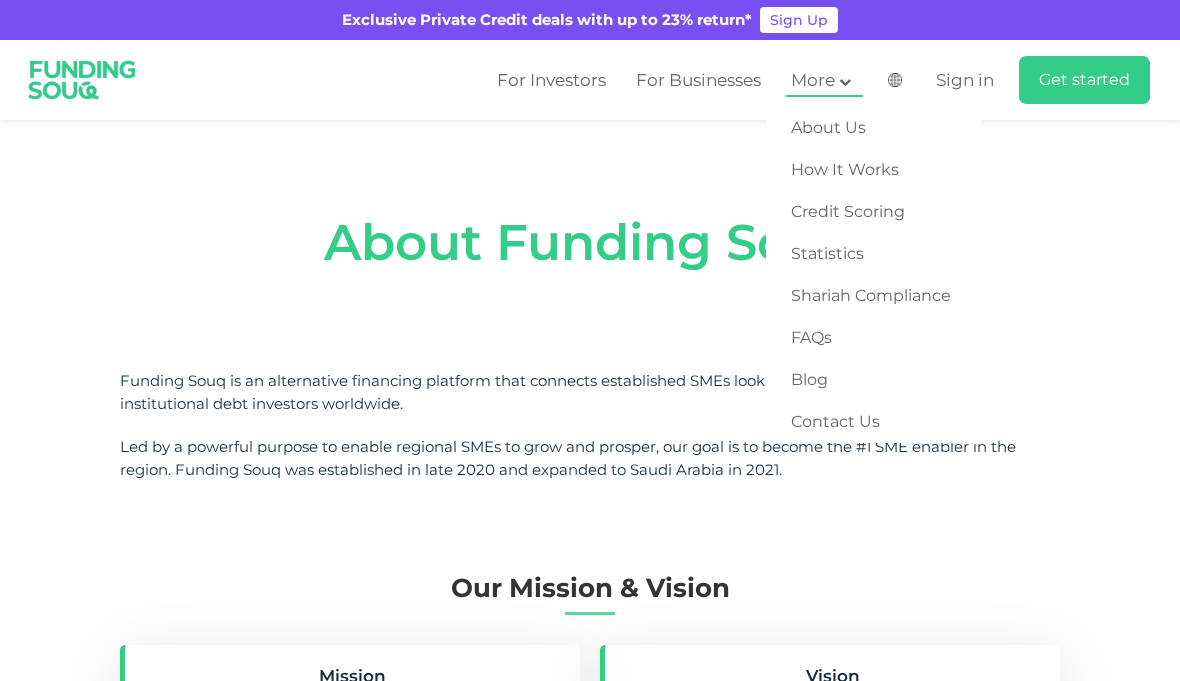 click at bounding box center [845, 82] 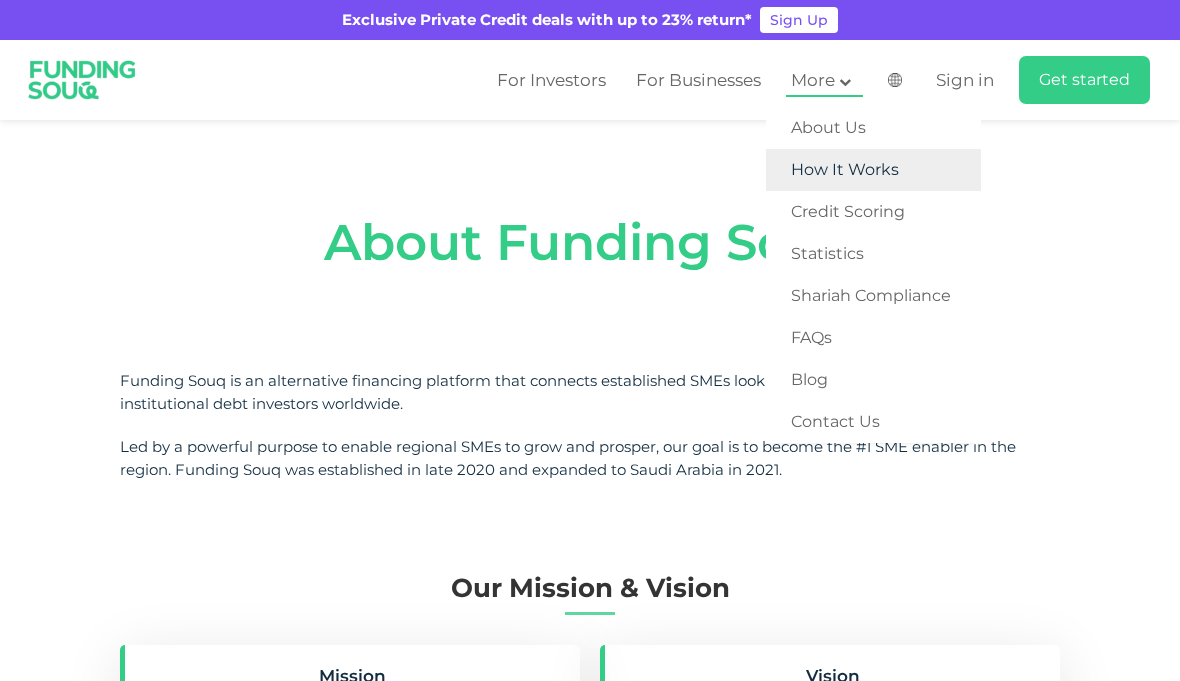 click on "How It Works" at bounding box center [873, 170] 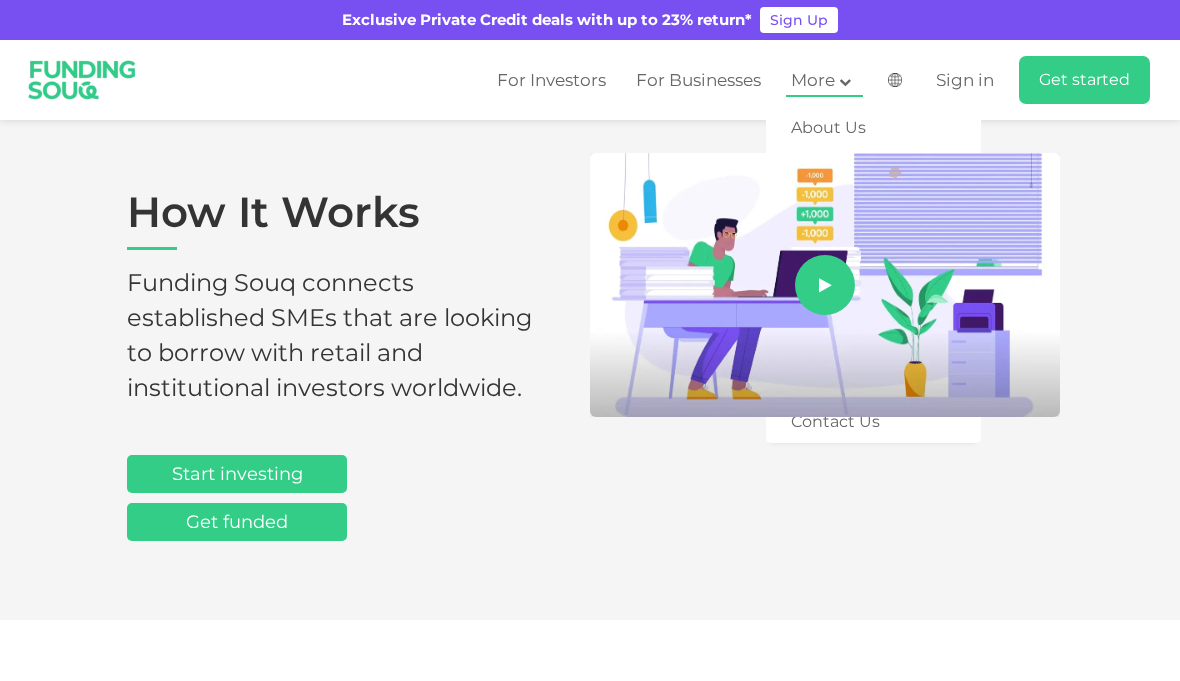 scroll, scrollTop: 0, scrollLeft: 0, axis: both 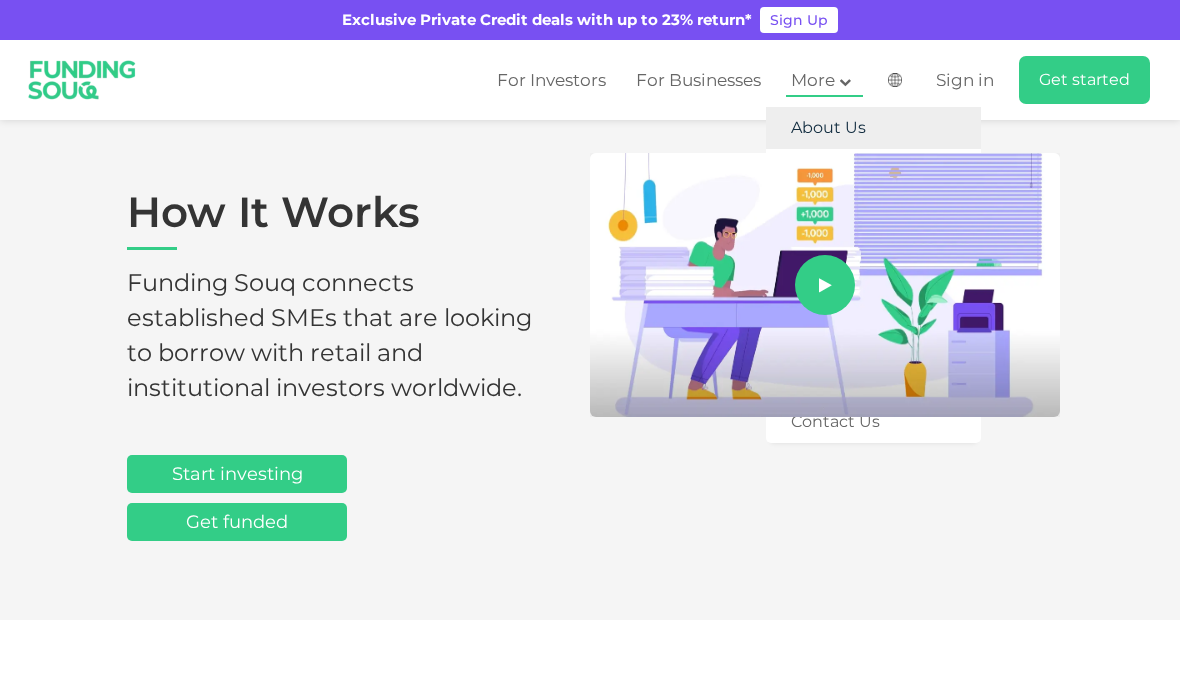 click on "About Us" at bounding box center (873, 128) 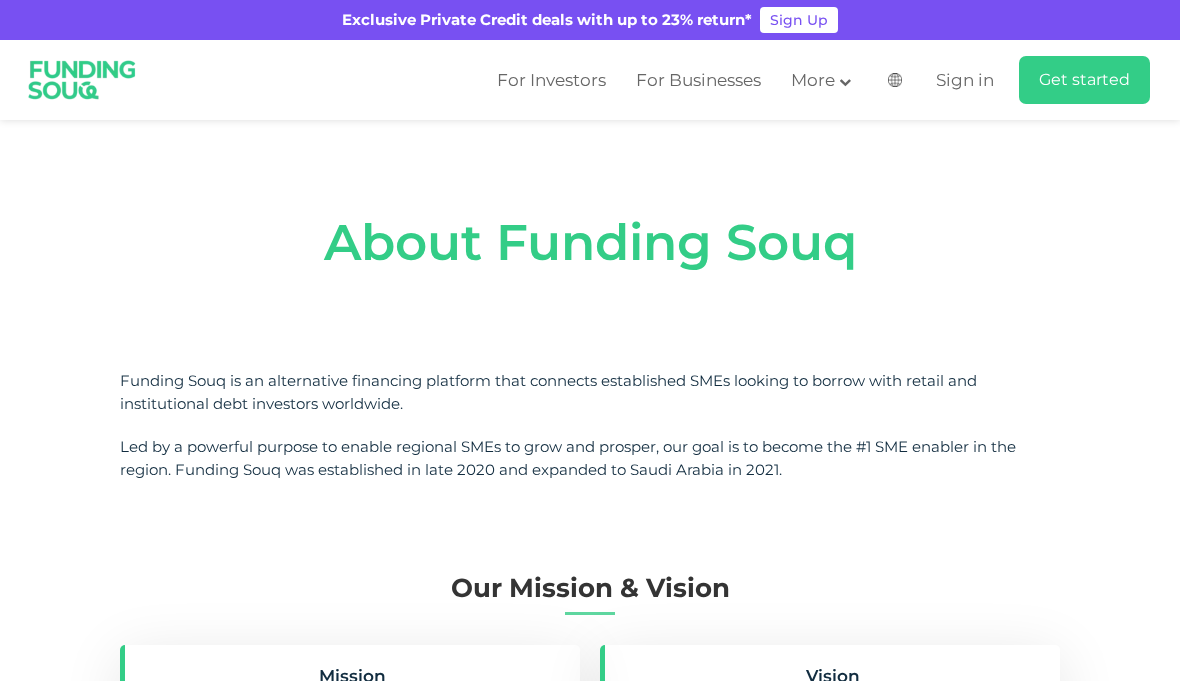 scroll, scrollTop: 0, scrollLeft: 0, axis: both 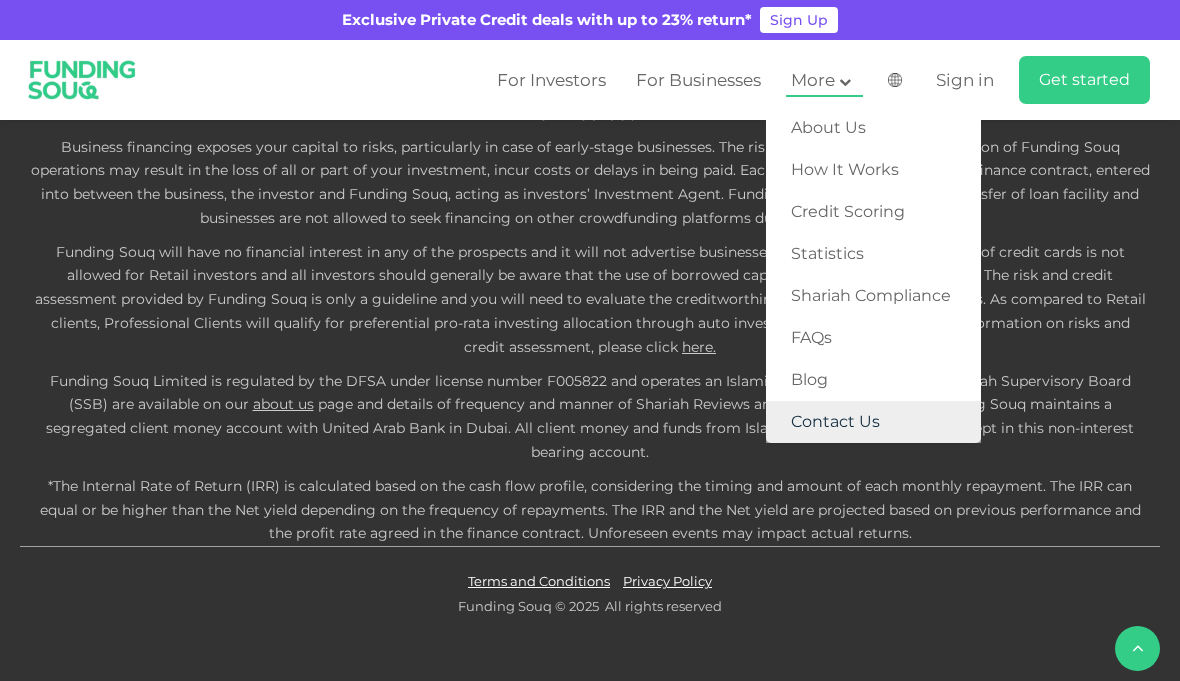 click on "Contact Us" at bounding box center [873, 422] 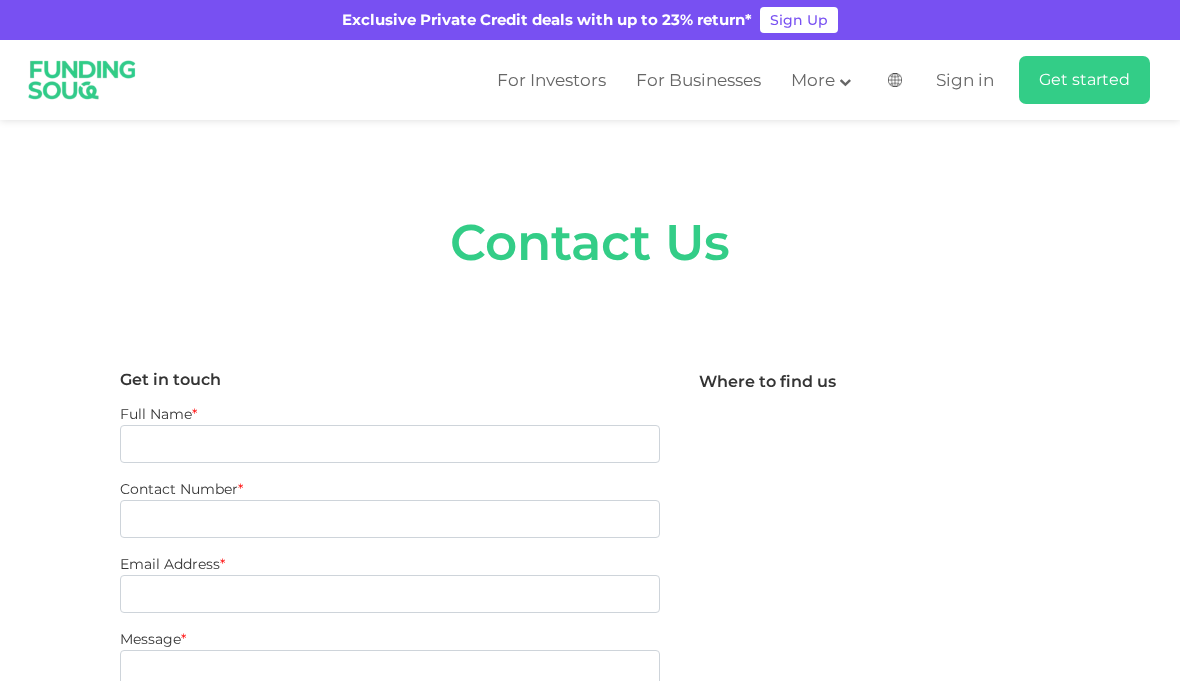 scroll, scrollTop: 0, scrollLeft: 0, axis: both 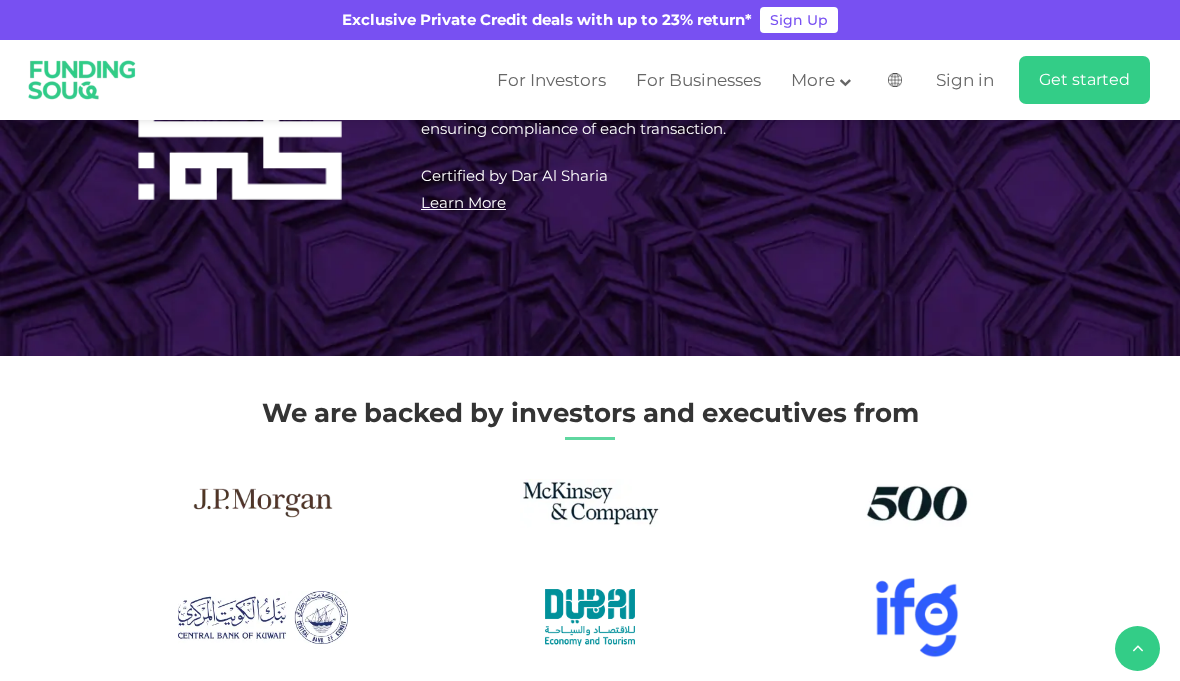 click at bounding box center (82, 80) 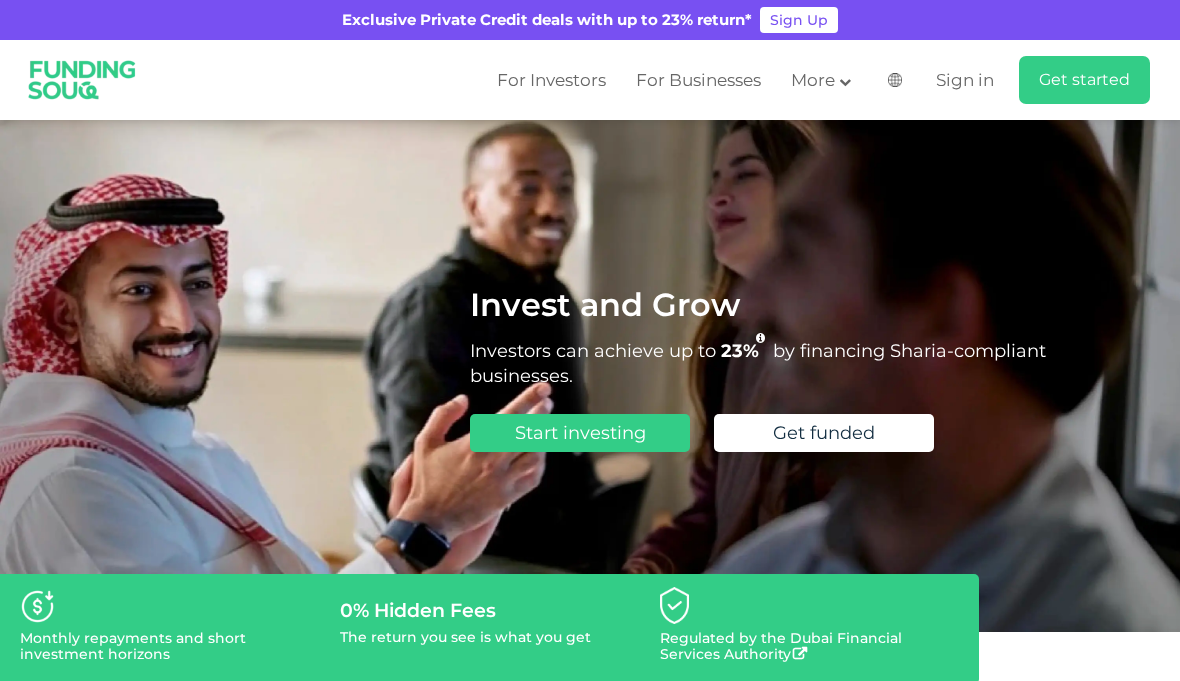 scroll, scrollTop: 0, scrollLeft: 0, axis: both 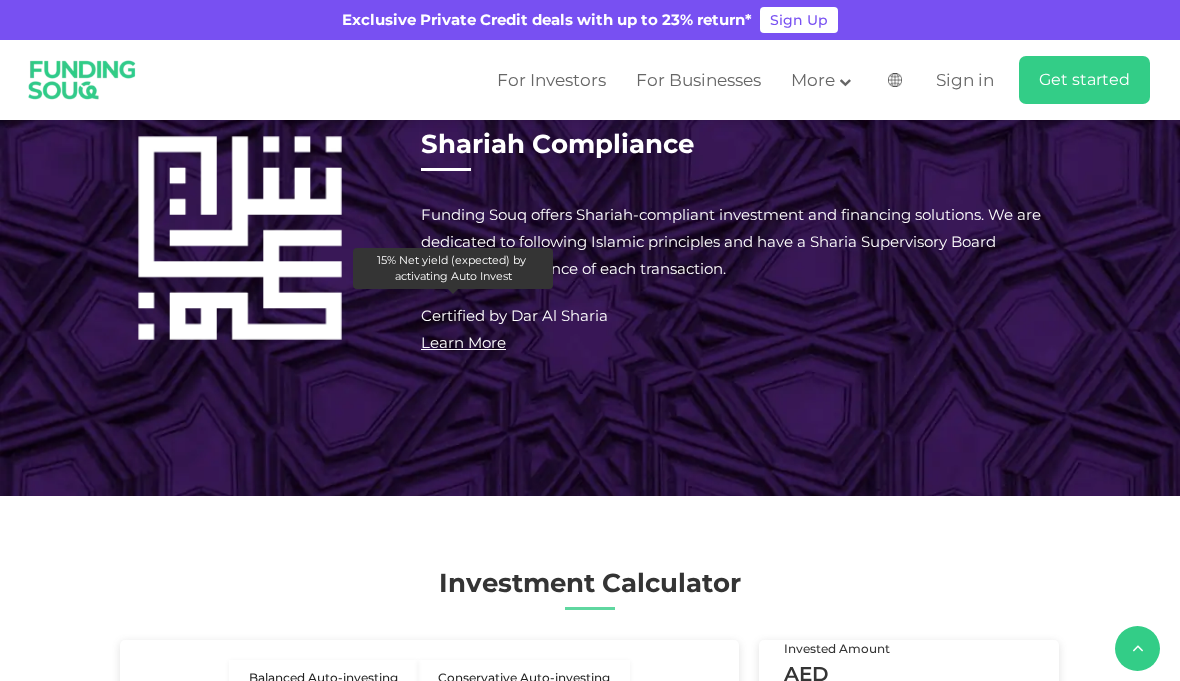 drag, startPoint x: 388, startPoint y: 297, endPoint x: 452, endPoint y: 297, distance: 64 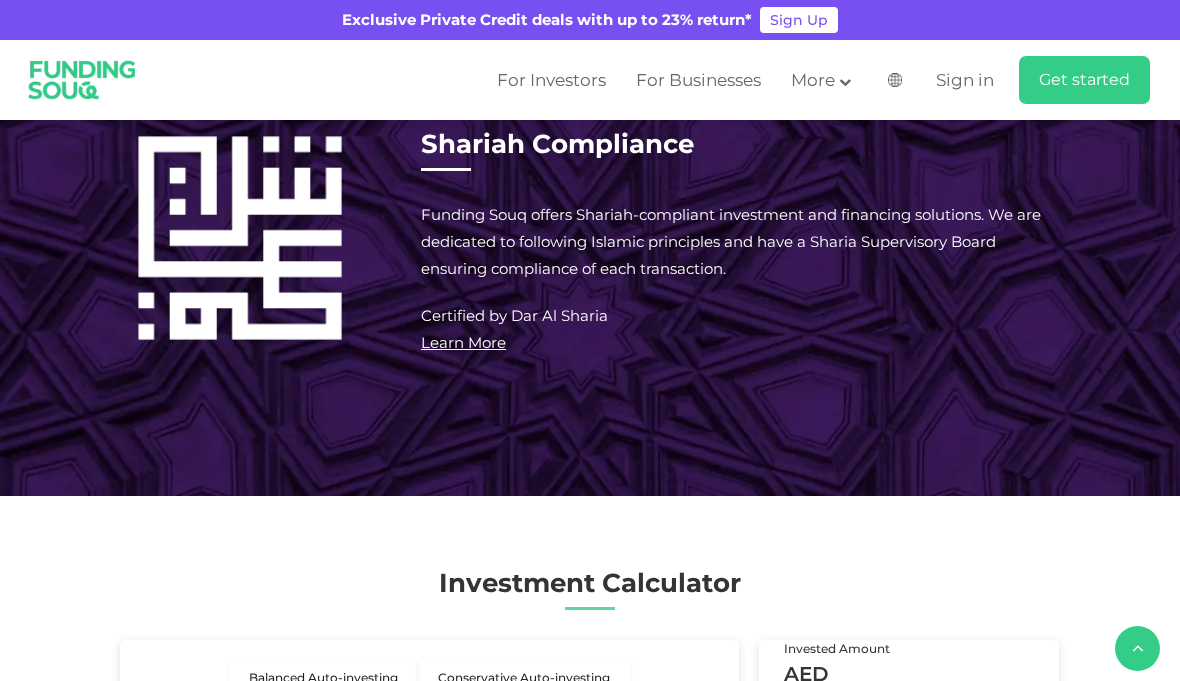 click on "15% p.a" at bounding box center (422, 96) 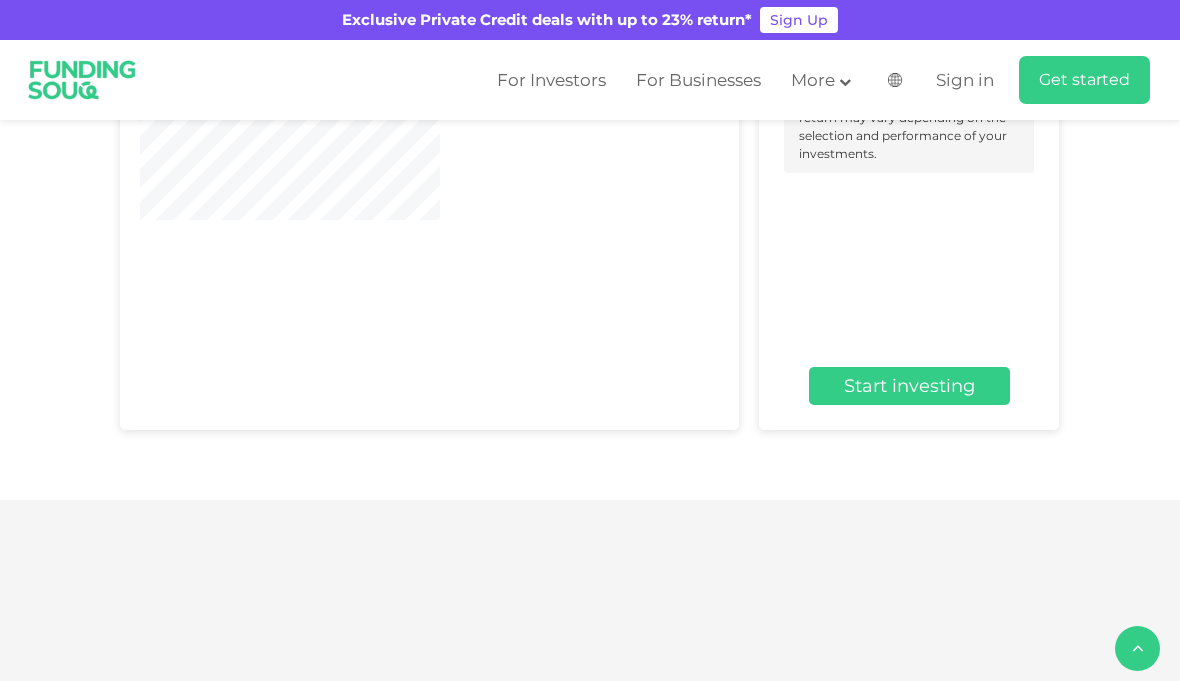 type 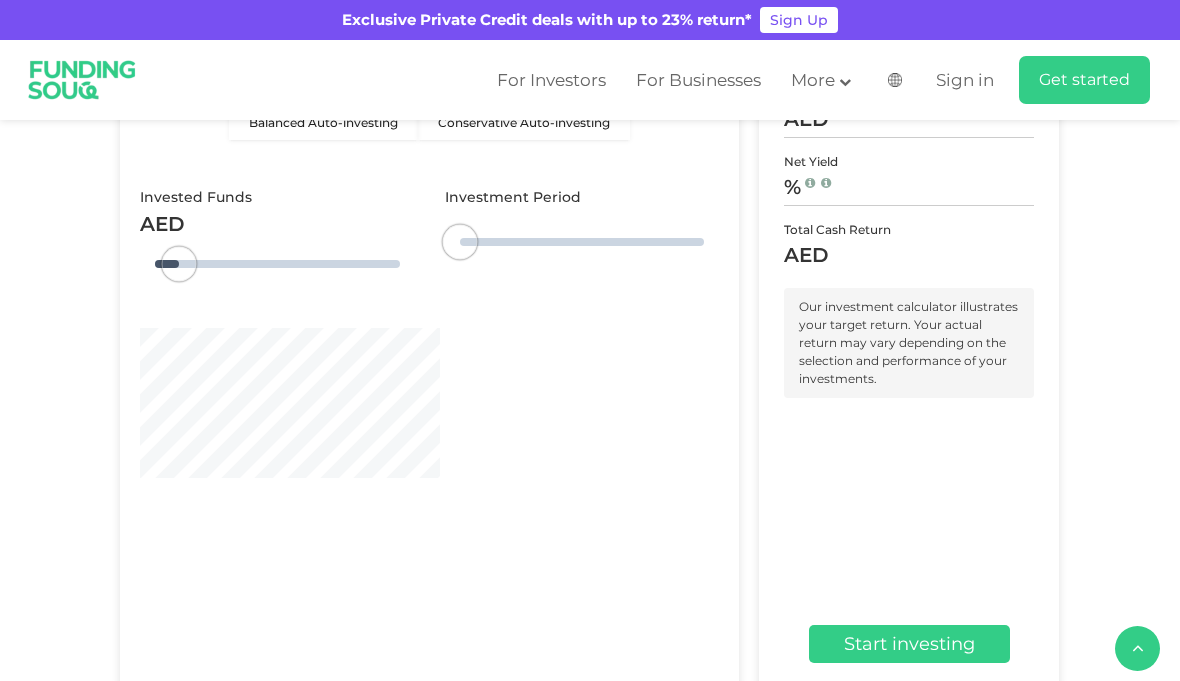 type on "4" 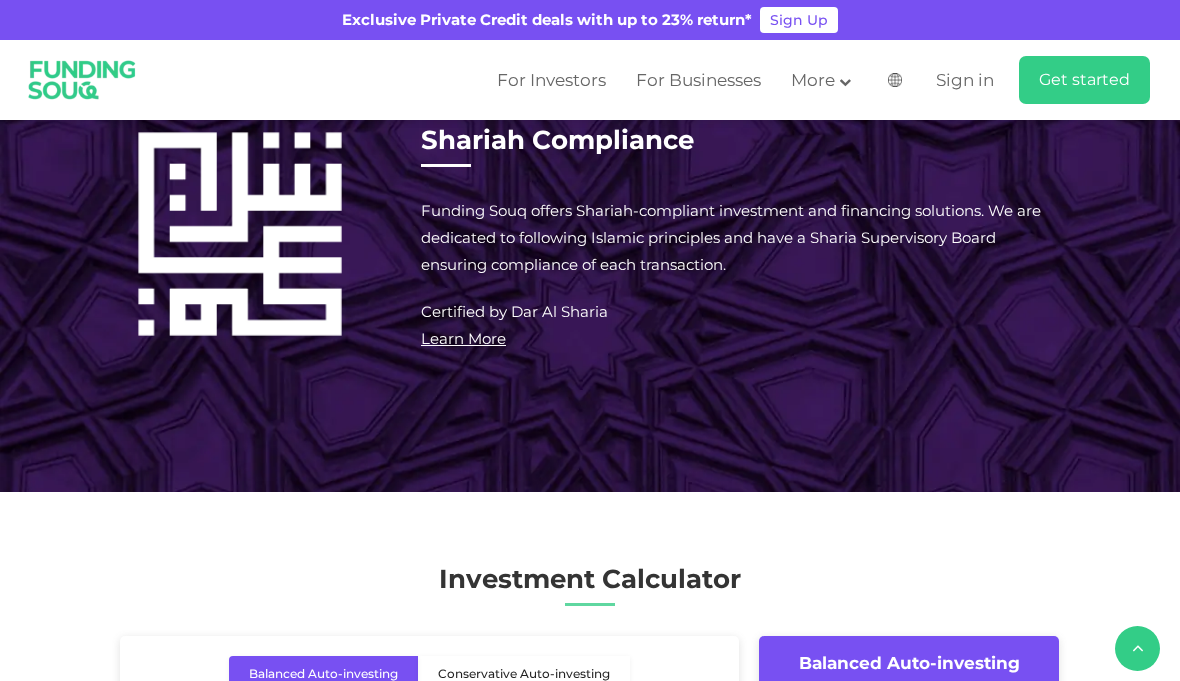 scroll, scrollTop: 1401, scrollLeft: 0, axis: vertical 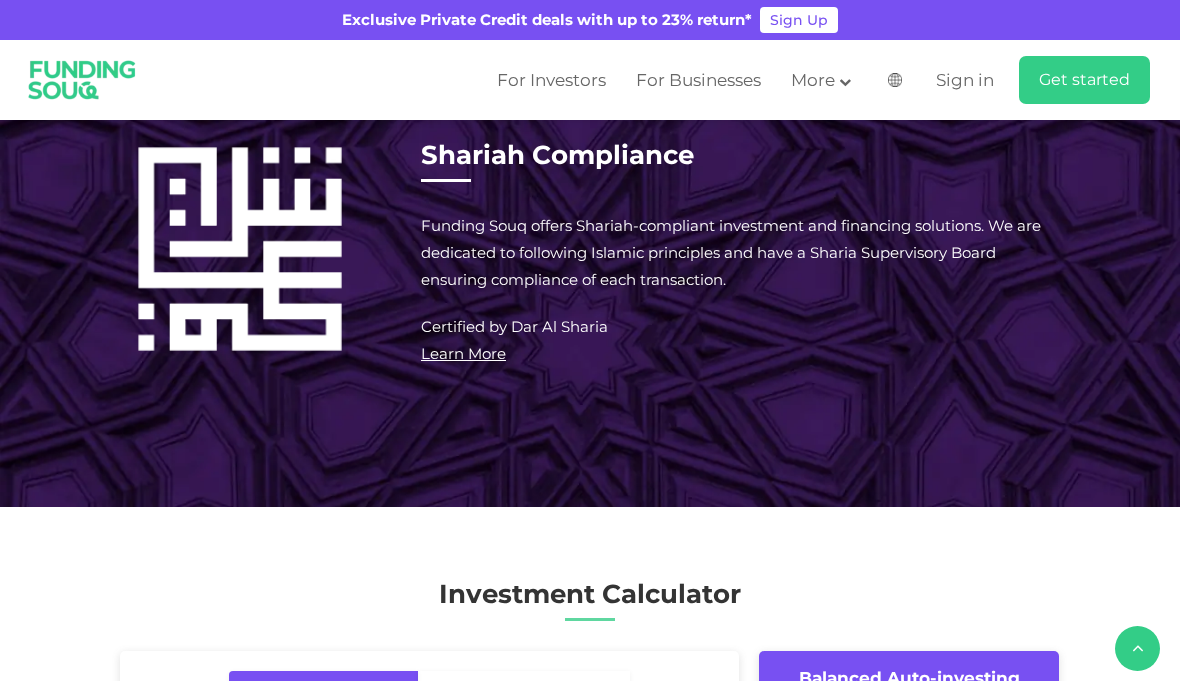 click on "Years" at bounding box center [603, 185] 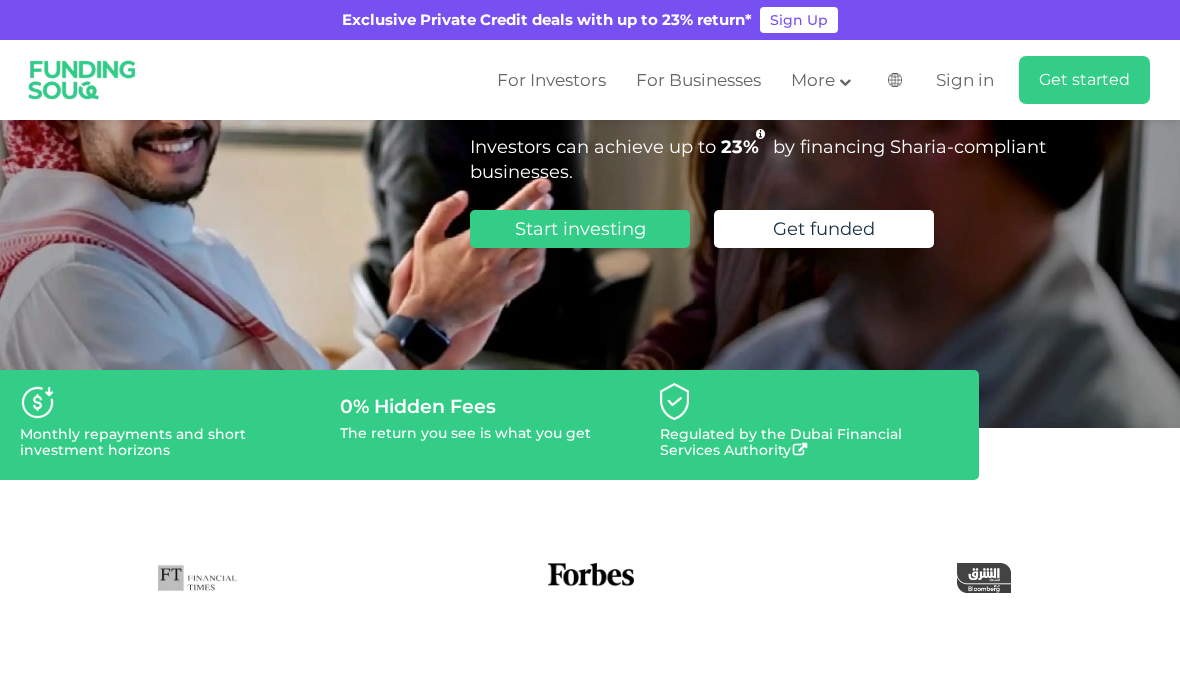scroll, scrollTop: 0, scrollLeft: 0, axis: both 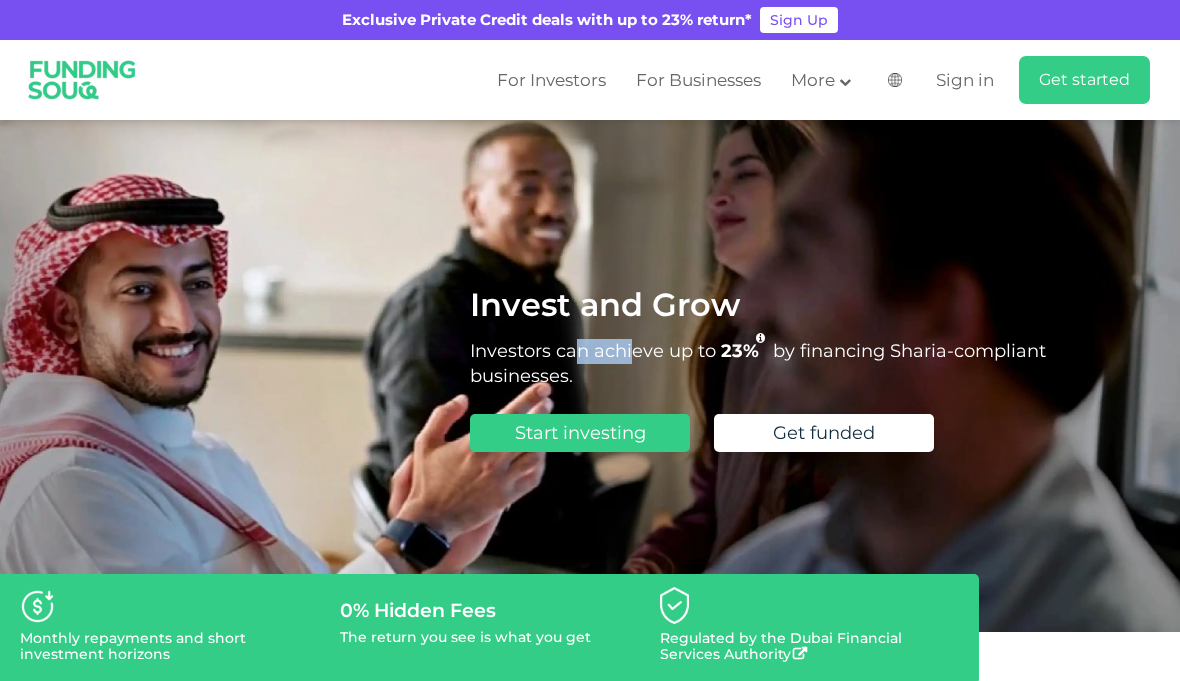 drag, startPoint x: 562, startPoint y: 349, endPoint x: 624, endPoint y: 349, distance: 62 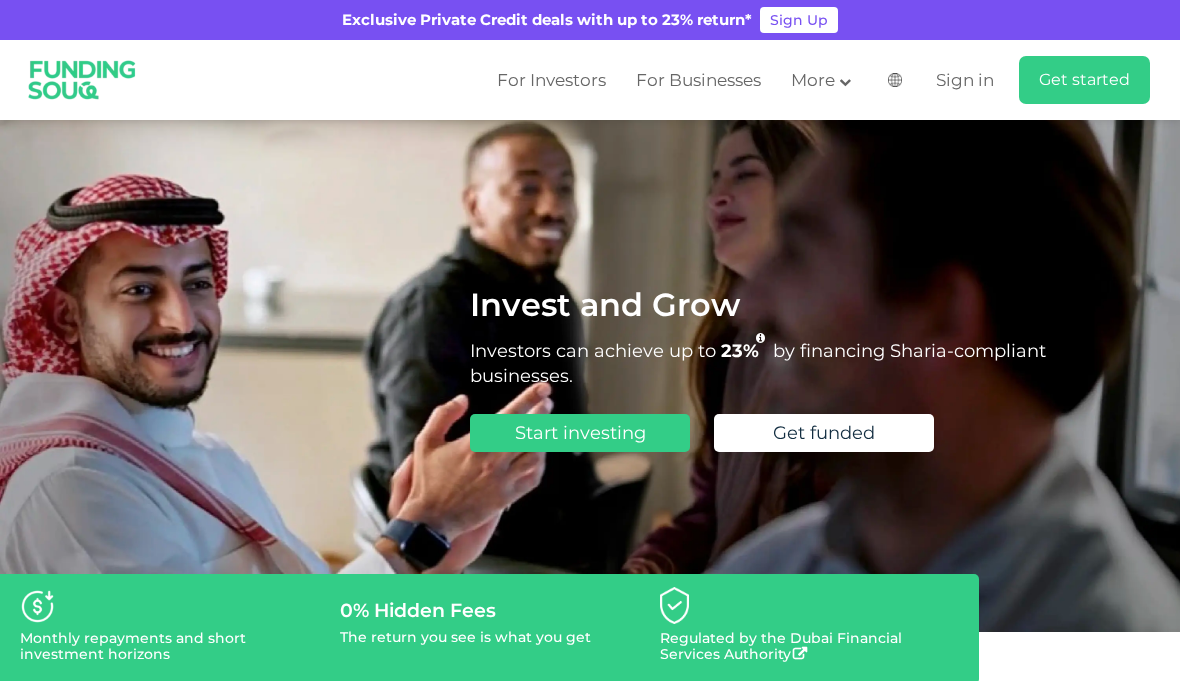 click on "Invest and Grow
Investors can achieve up to
23%
by financing Sharia-compliant businesses.
Start investing
Get funded" at bounding box center [765, 376] 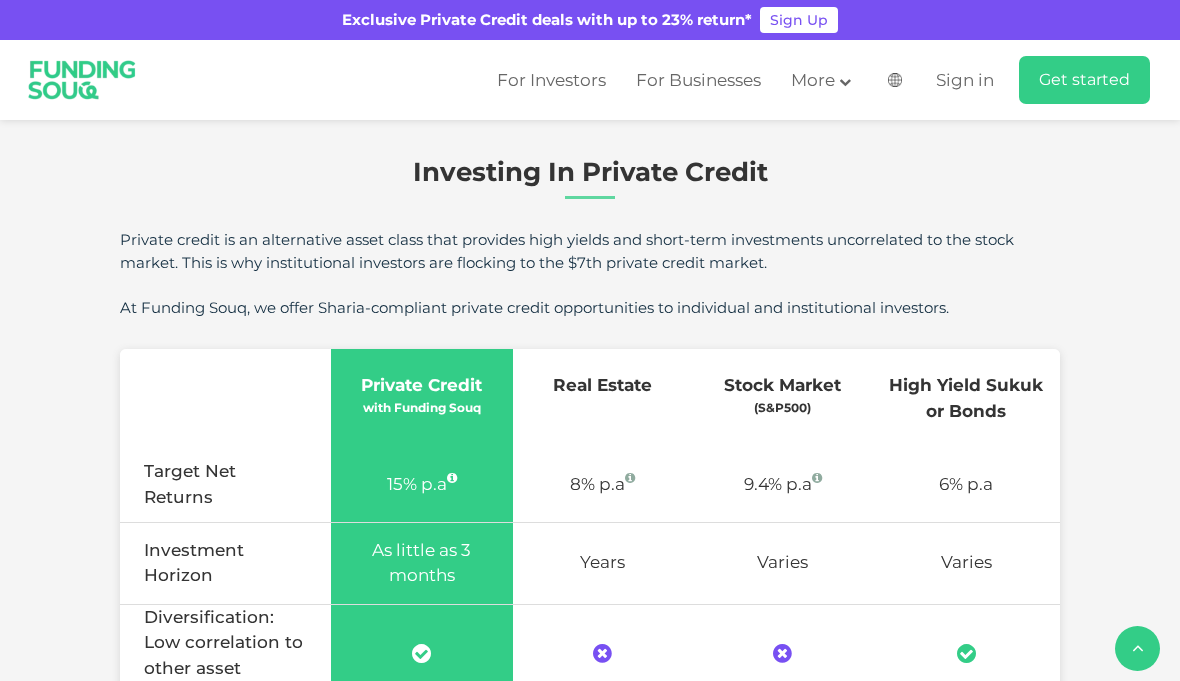 scroll, scrollTop: 1250, scrollLeft: 0, axis: vertical 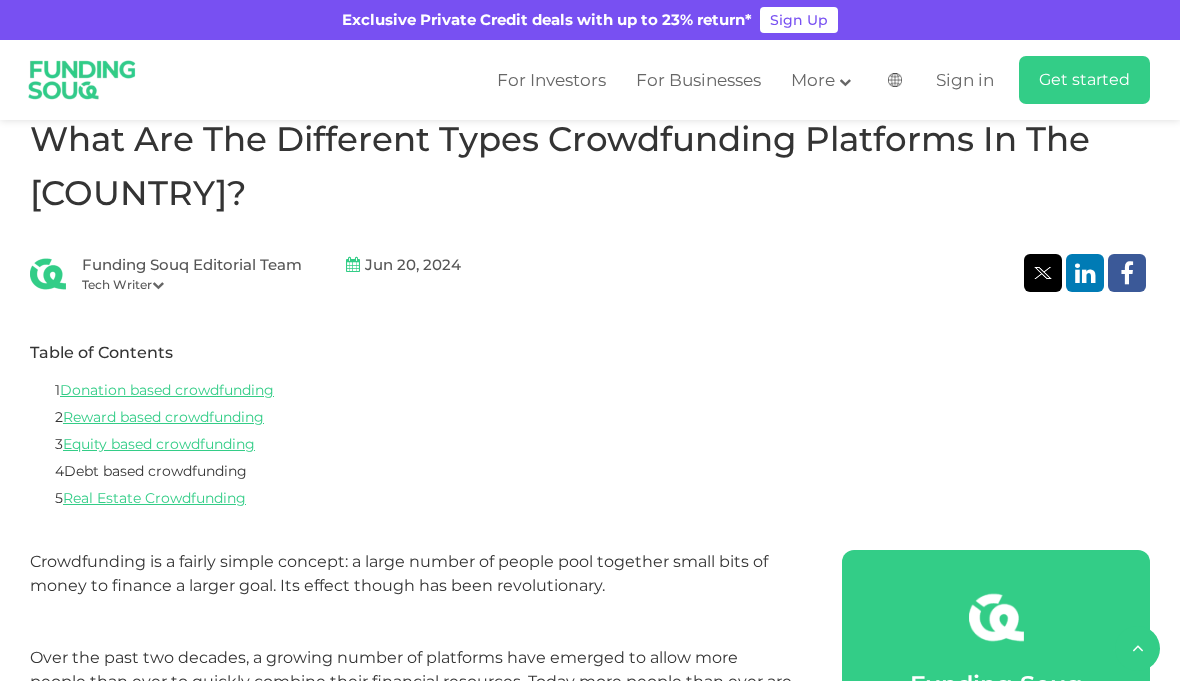 click on "Debt based crowdfunding" at bounding box center (155, 471) 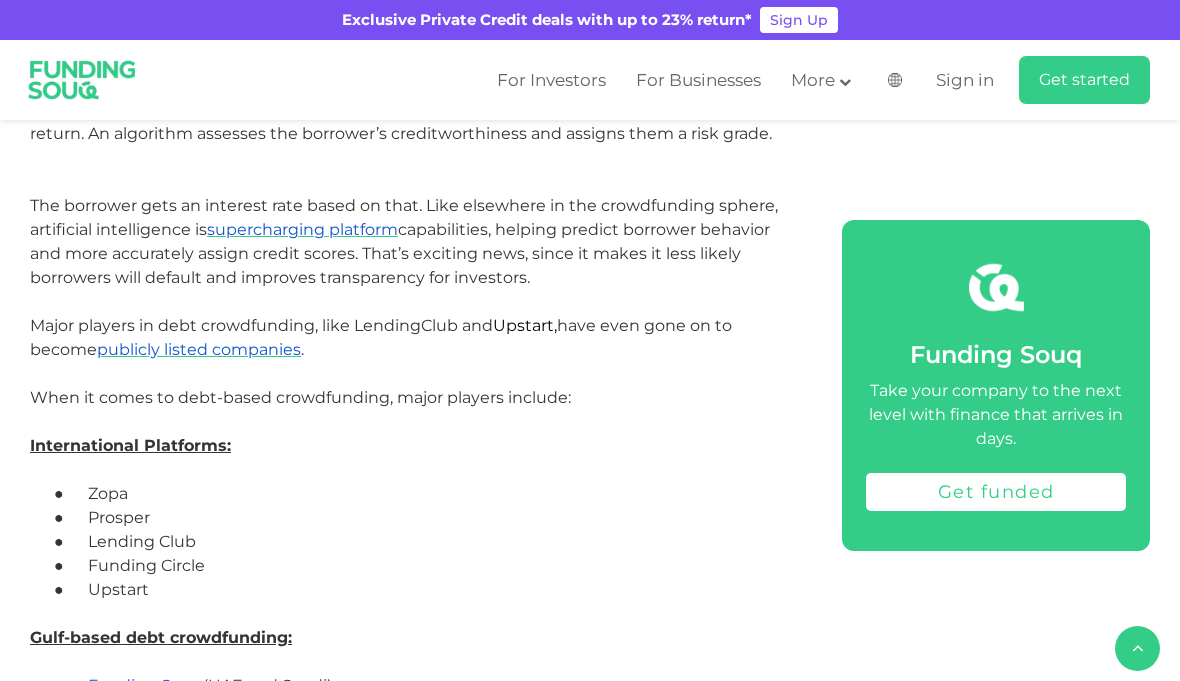 scroll, scrollTop: 4608, scrollLeft: 0, axis: vertical 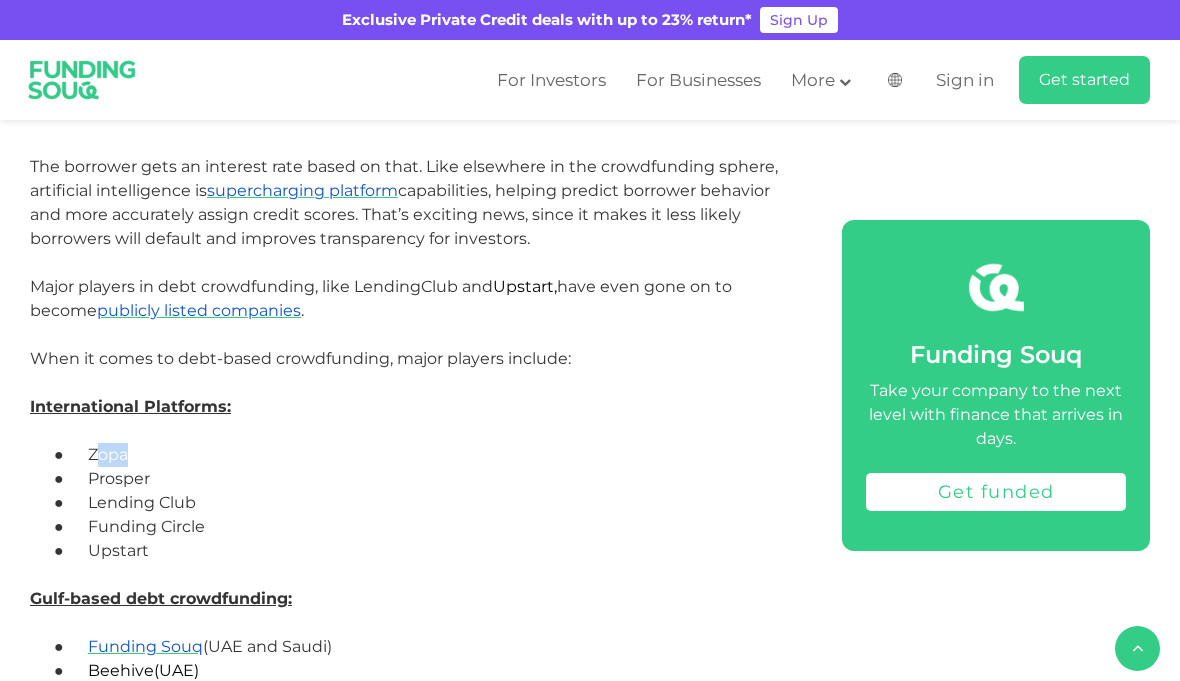drag, startPoint x: 129, startPoint y: 430, endPoint x: 96, endPoint y: 429, distance: 33.01515 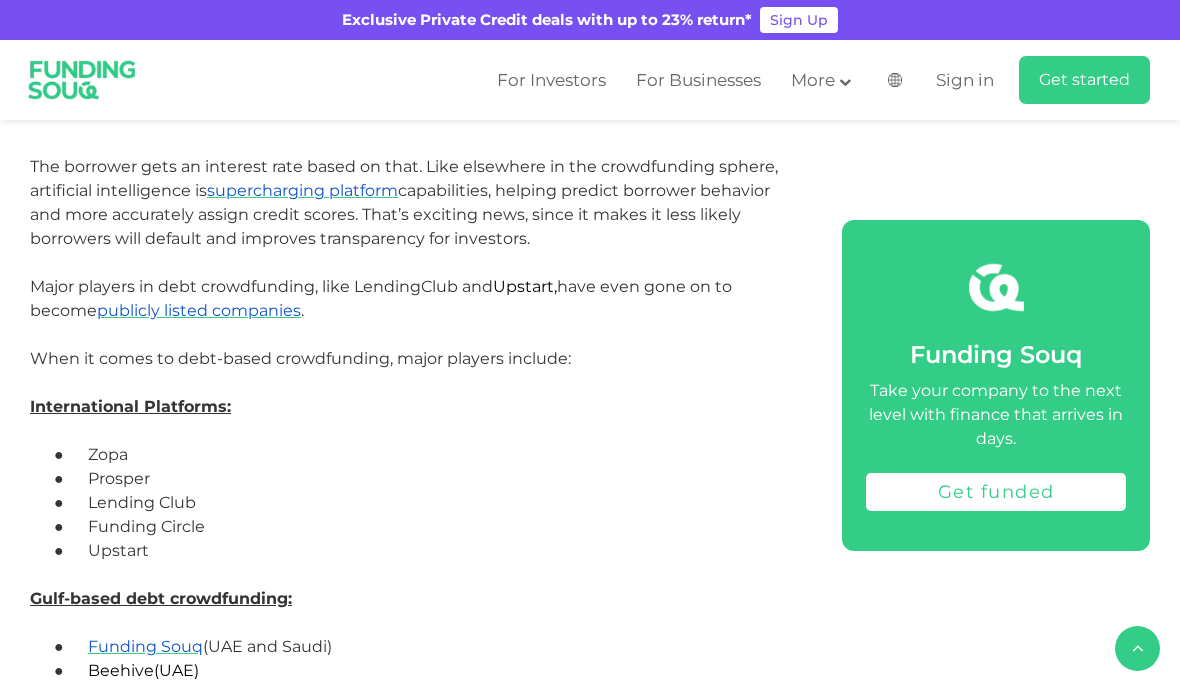 click on "Zopa" at bounding box center (108, 454) 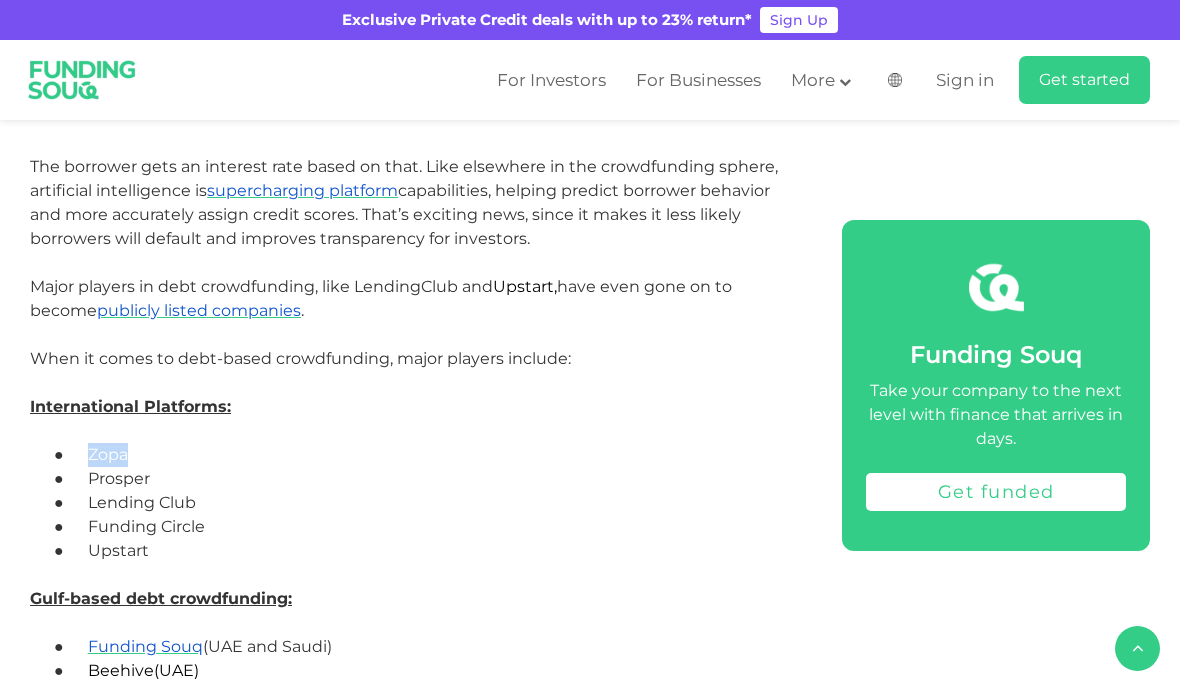 drag, startPoint x: 90, startPoint y: 428, endPoint x: 111, endPoint y: 428, distance: 21 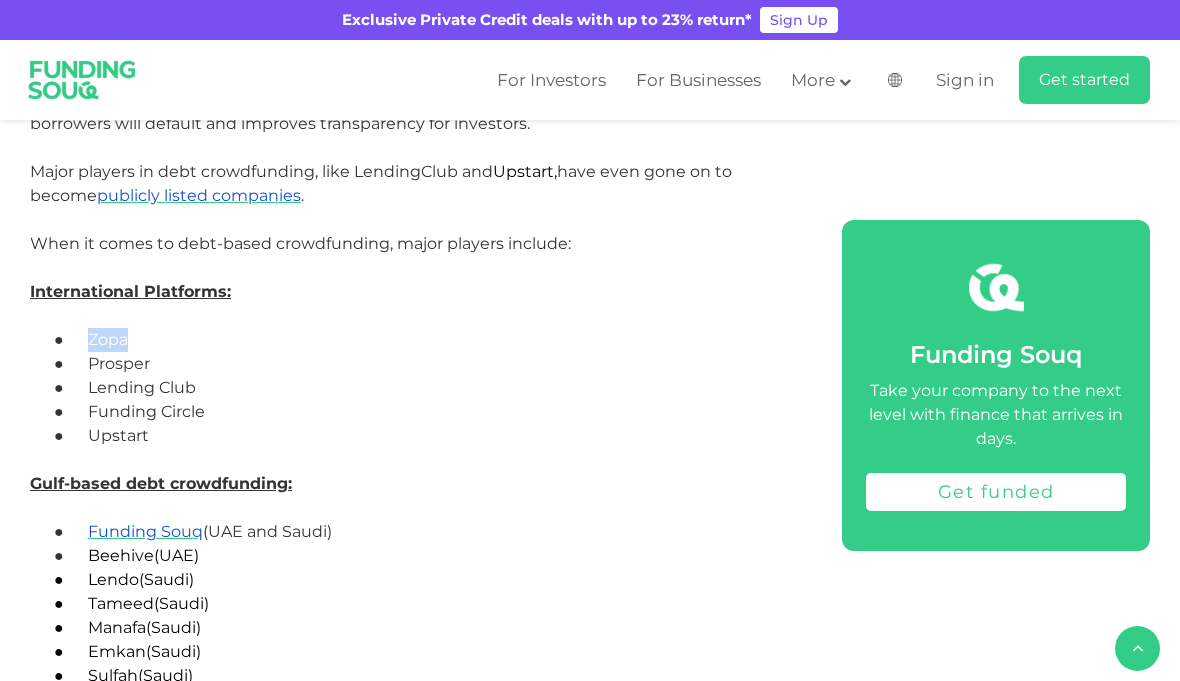 scroll, scrollTop: 4722, scrollLeft: 0, axis: vertical 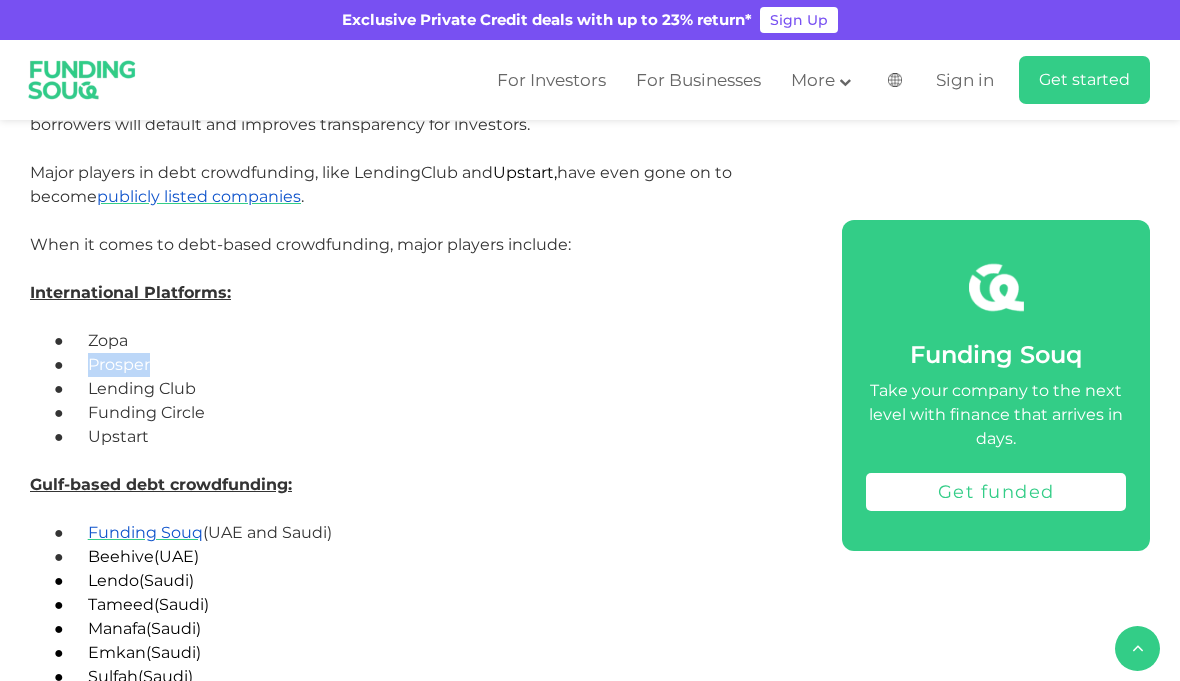 drag, startPoint x: 151, startPoint y: 337, endPoint x: 94, endPoint y: 340, distance: 57.07889 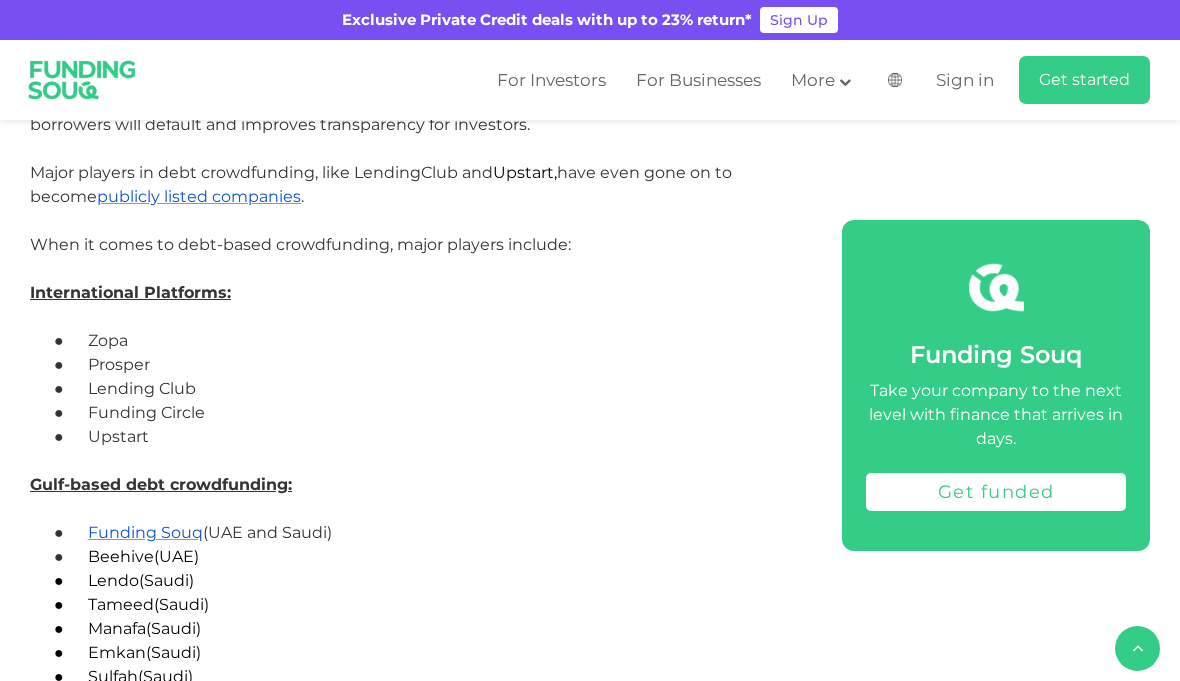 click on "Funding Circle" at bounding box center [146, 412] 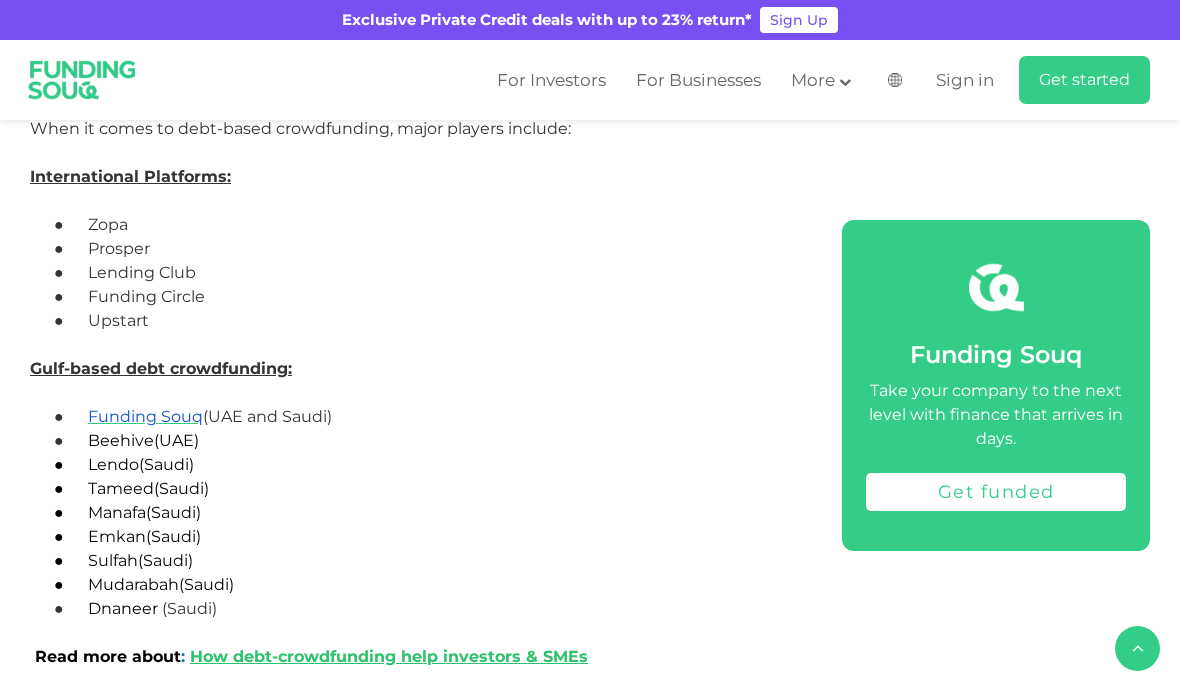 scroll, scrollTop: 4837, scrollLeft: 0, axis: vertical 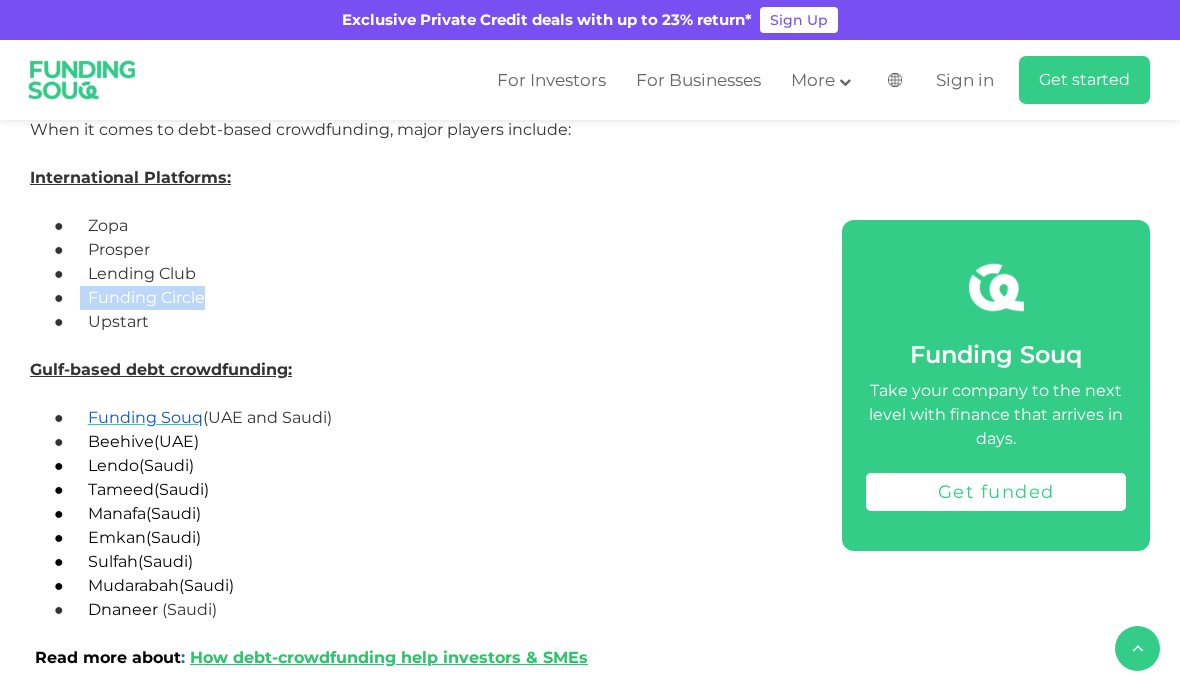 drag, startPoint x: 207, startPoint y: 268, endPoint x: 83, endPoint y: 278, distance: 124.40257 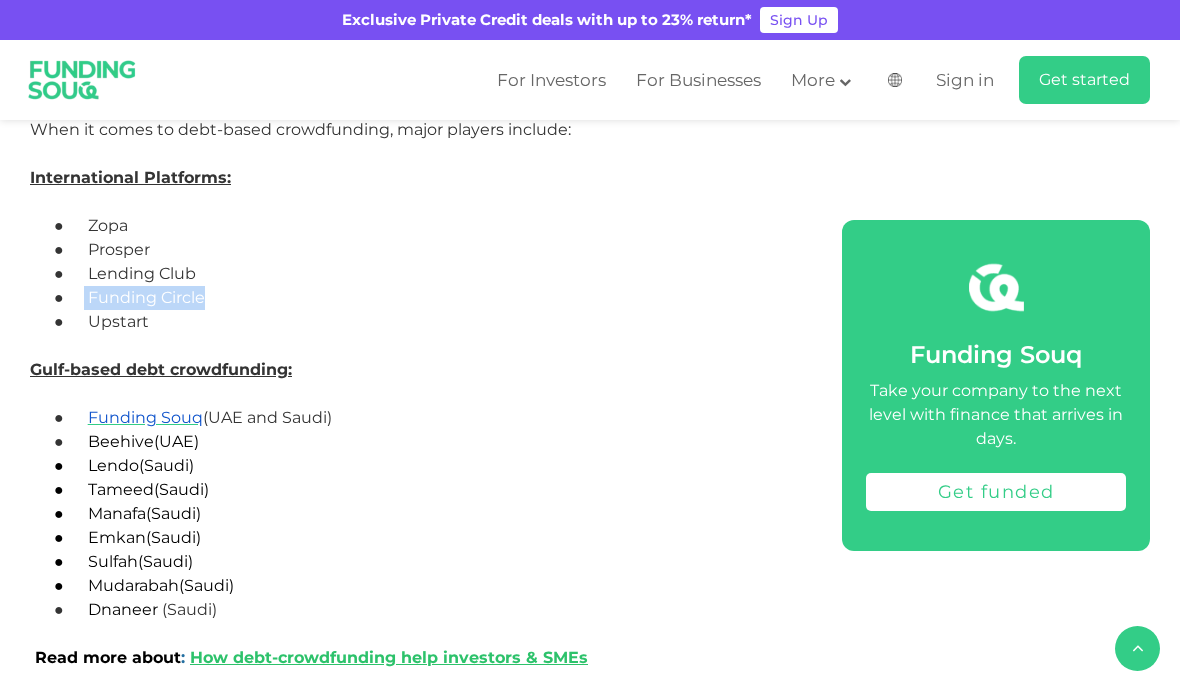 copy on "Funding Circle" 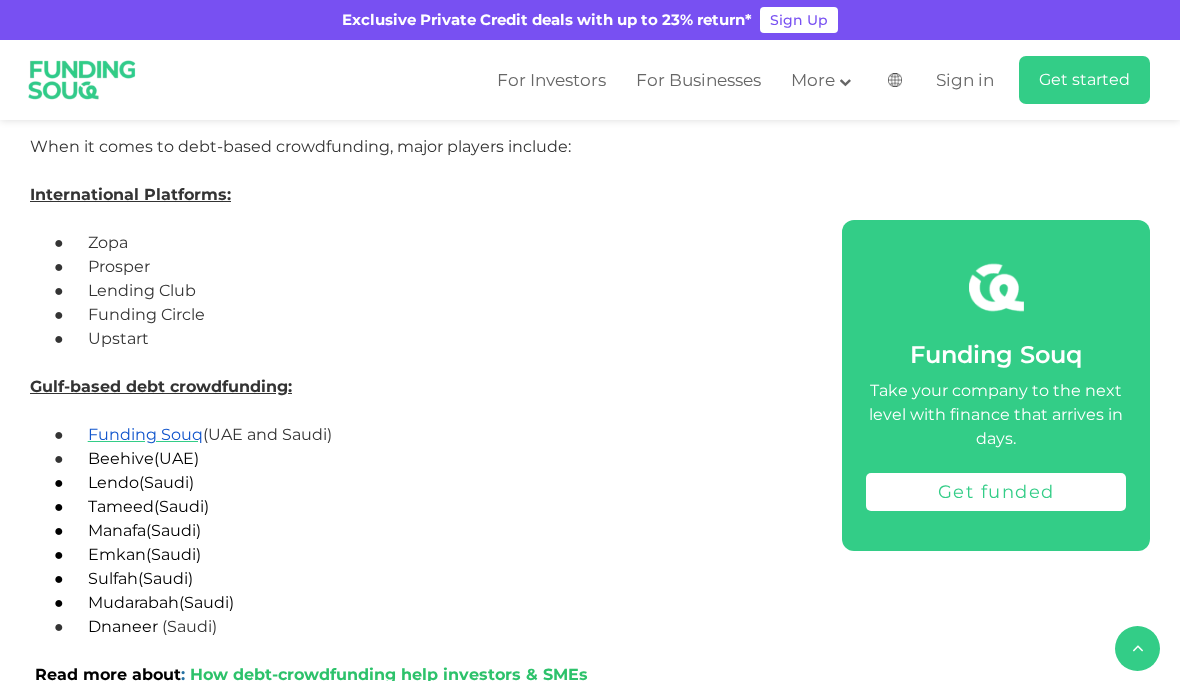 click on "●        Upstart" at bounding box center (437, 351) 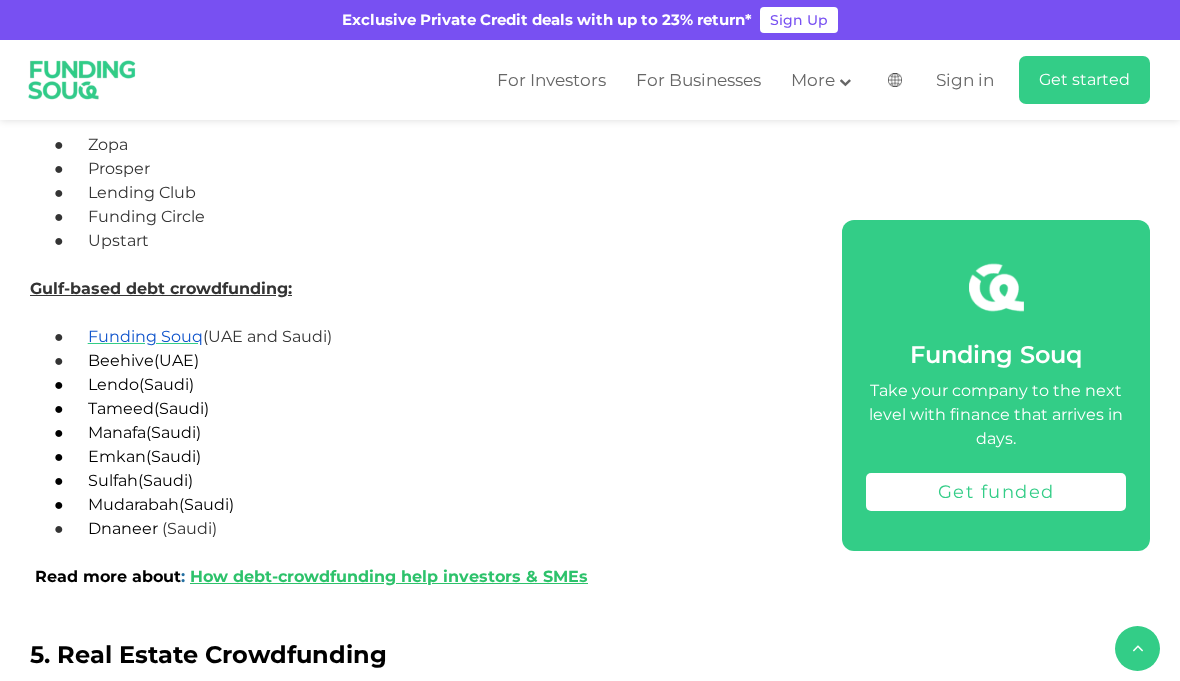 scroll, scrollTop: 4929, scrollLeft: 0, axis: vertical 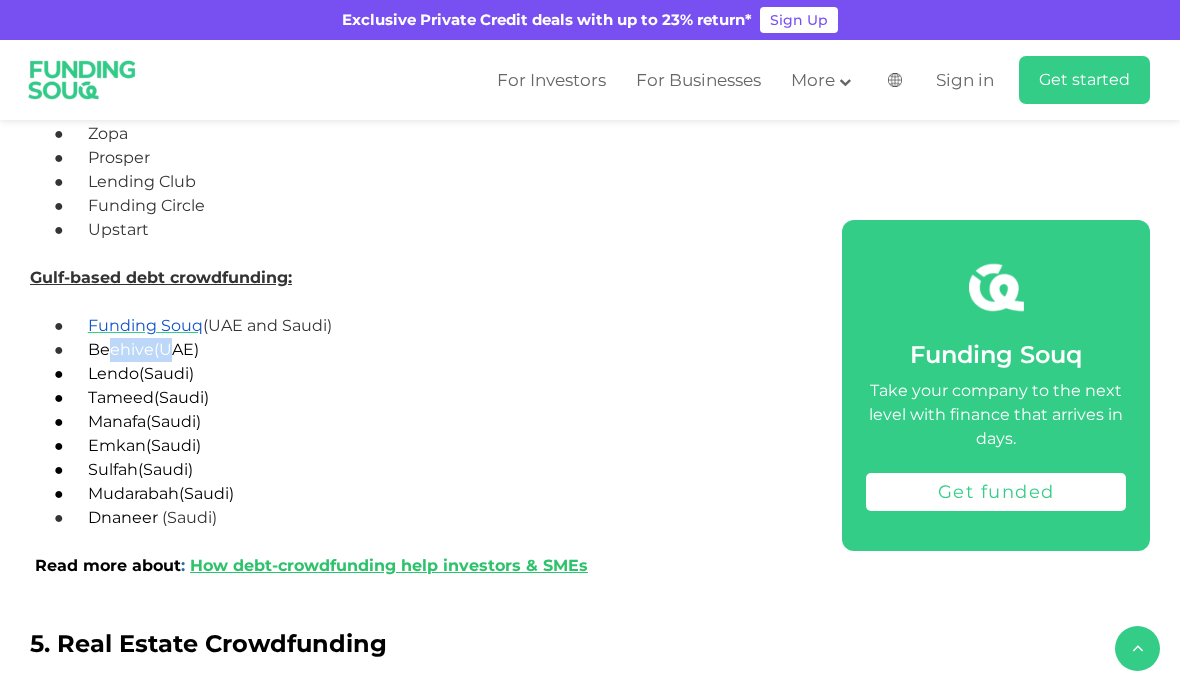 drag, startPoint x: 162, startPoint y: 326, endPoint x: 111, endPoint y: 326, distance: 51 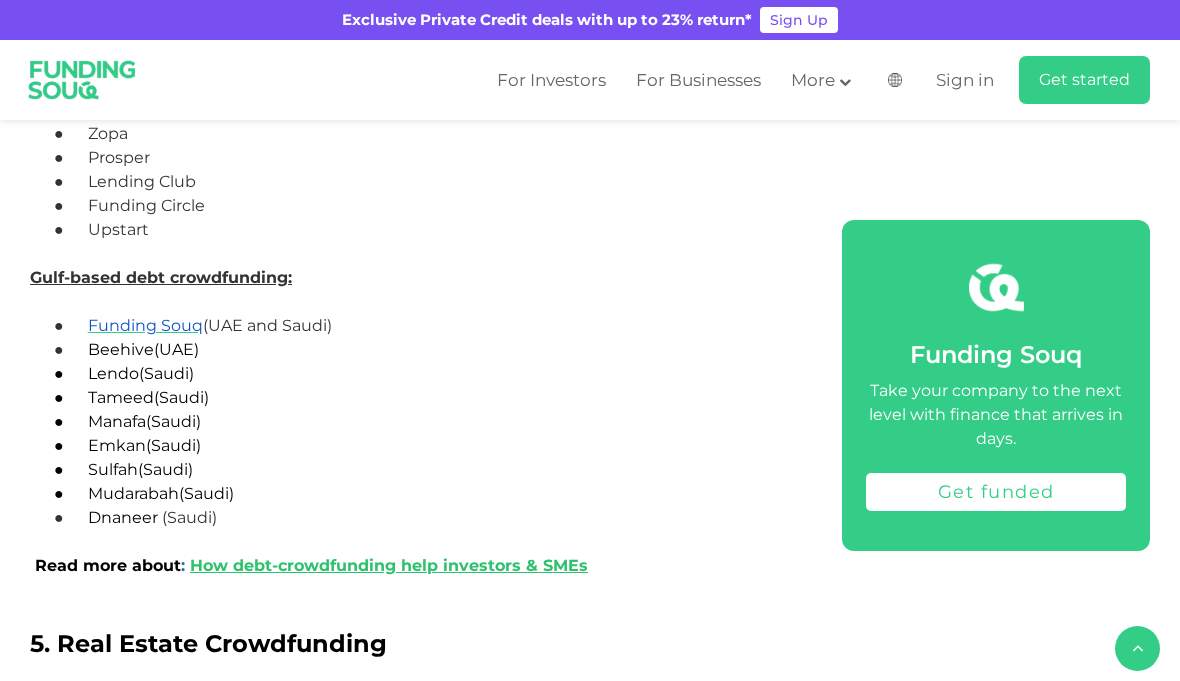 click on "(UAE)" at bounding box center [176, 349] 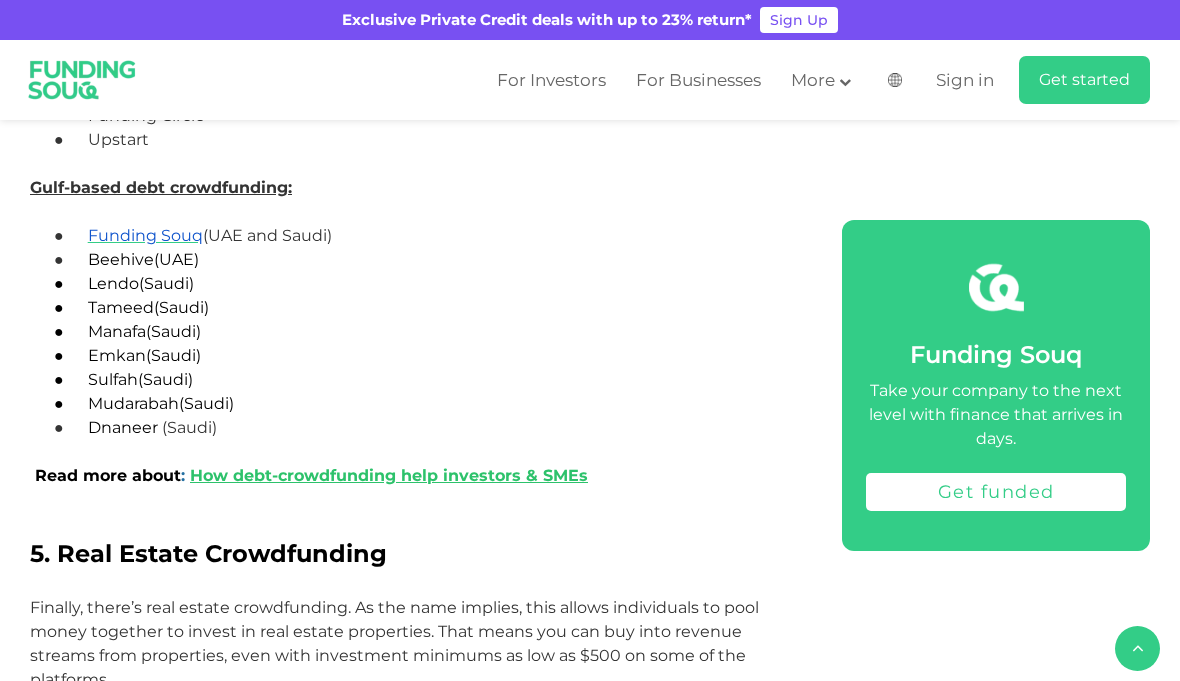 scroll, scrollTop: 4894, scrollLeft: 0, axis: vertical 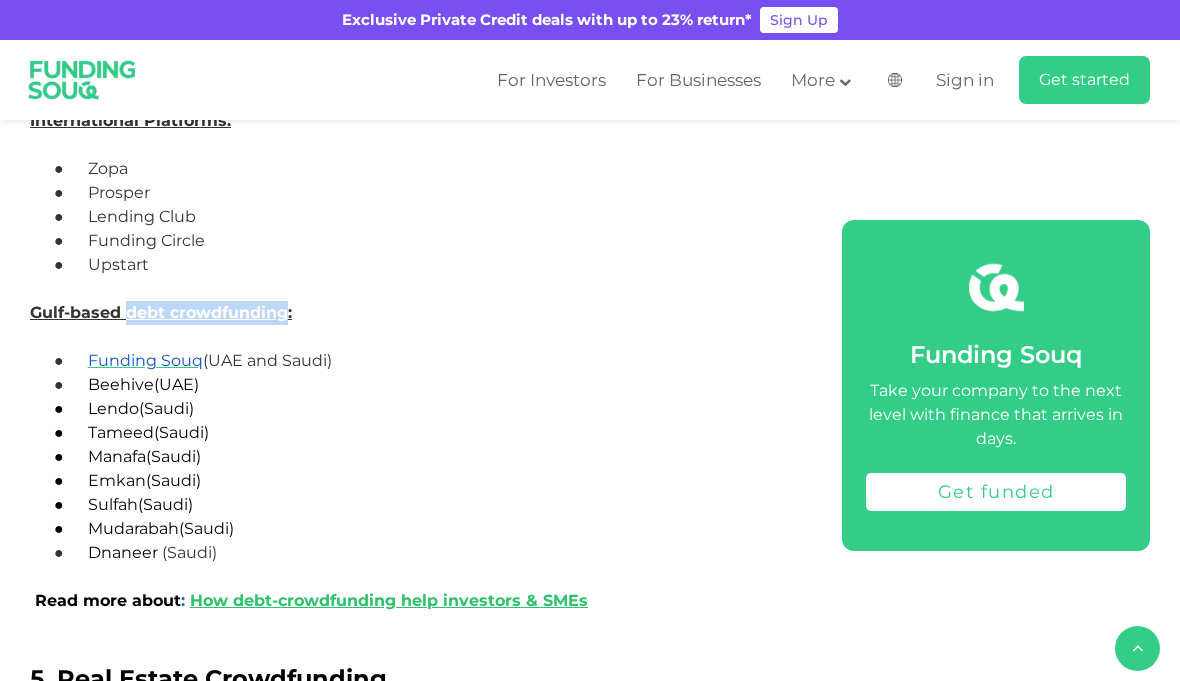 drag, startPoint x: 128, startPoint y: 287, endPoint x: 289, endPoint y: 286, distance: 161.00311 